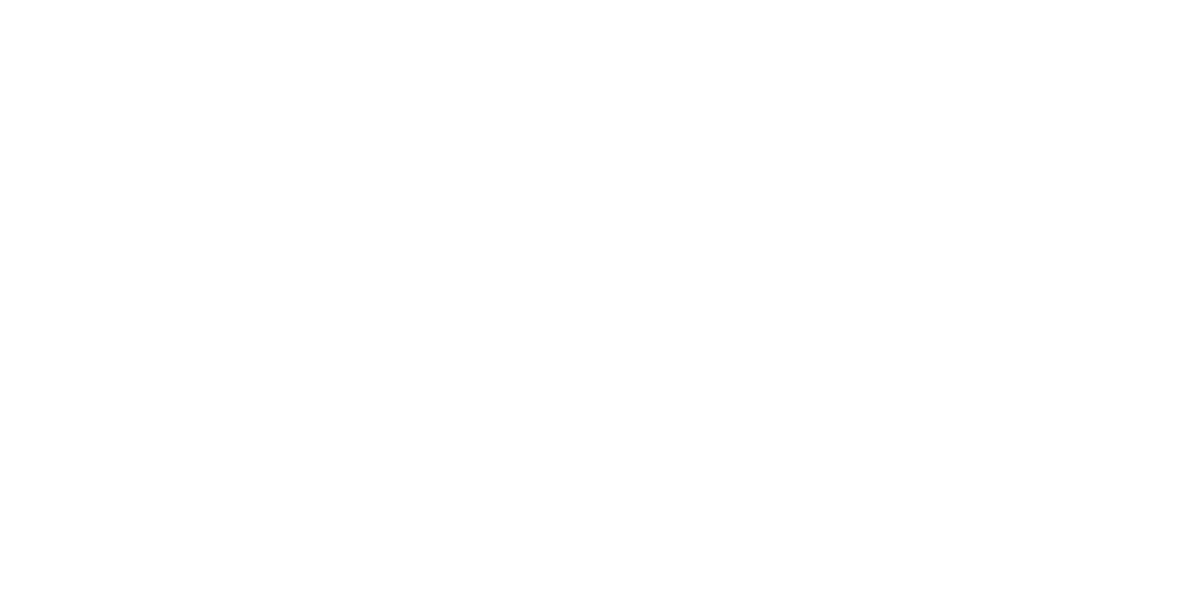 scroll, scrollTop: 0, scrollLeft: 0, axis: both 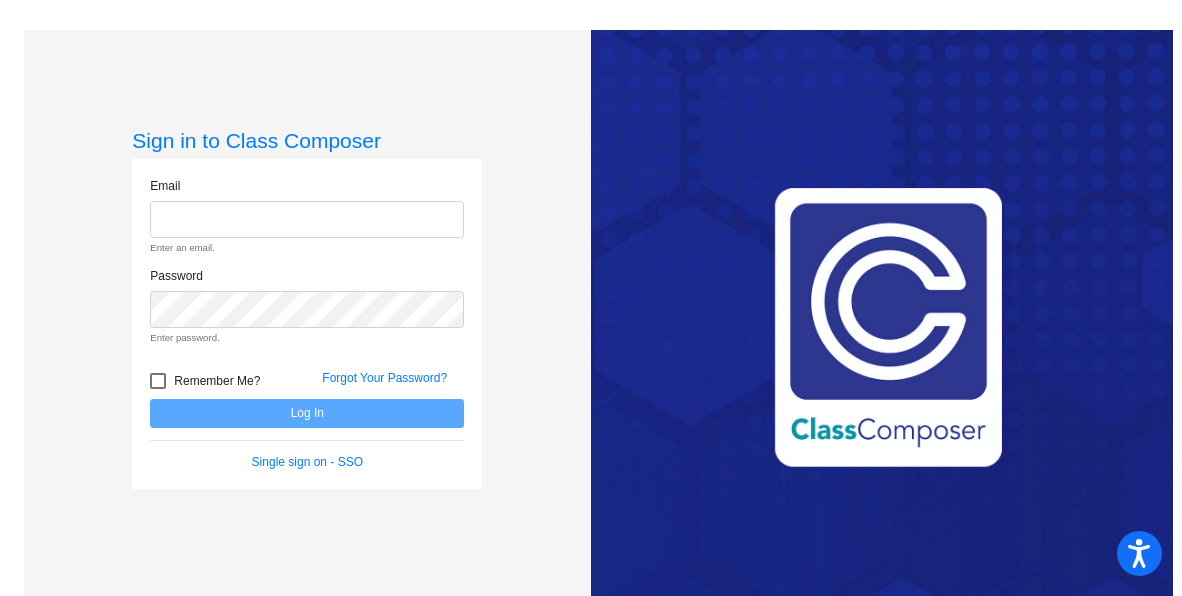 click on "Single sign on - SSO" 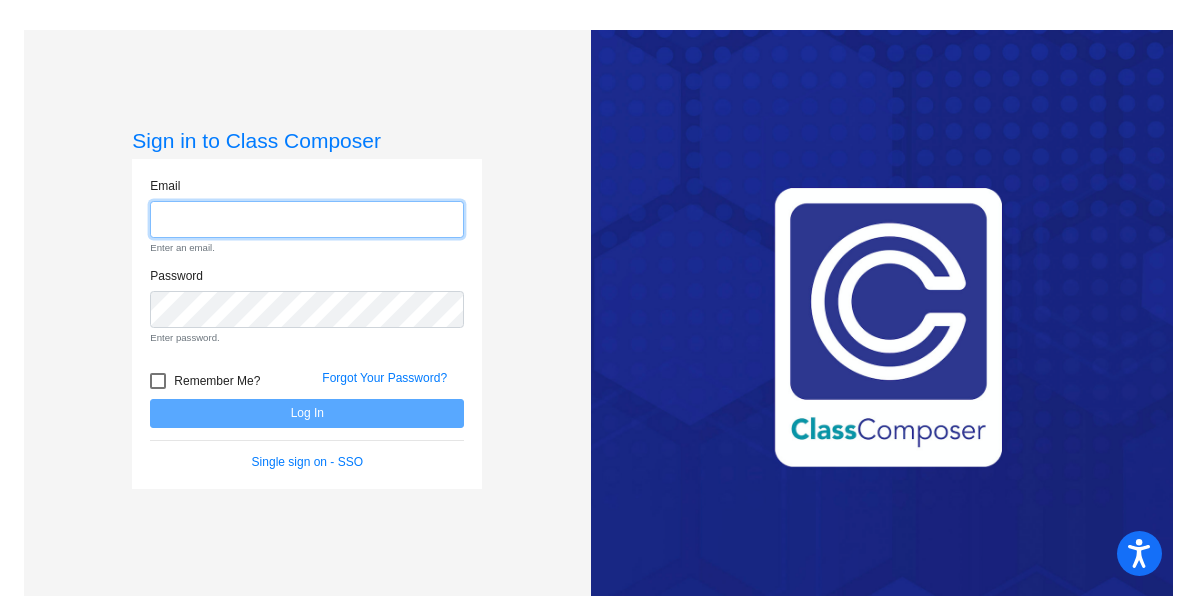 click 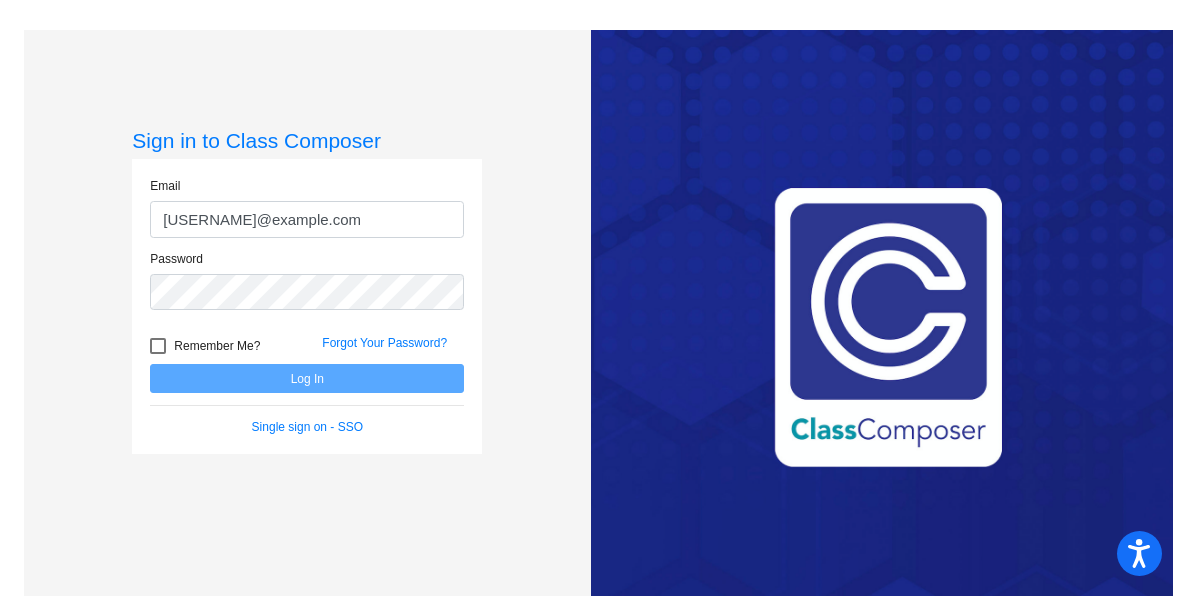 click on "Love Class Composer?  Share it with a friend!  If you're happy with Class Composer, we would be very grateful if you would let your friends and colleagues know about us! Thank you!    Click here to be taken to the referral info page after you log in. Share on social media:" 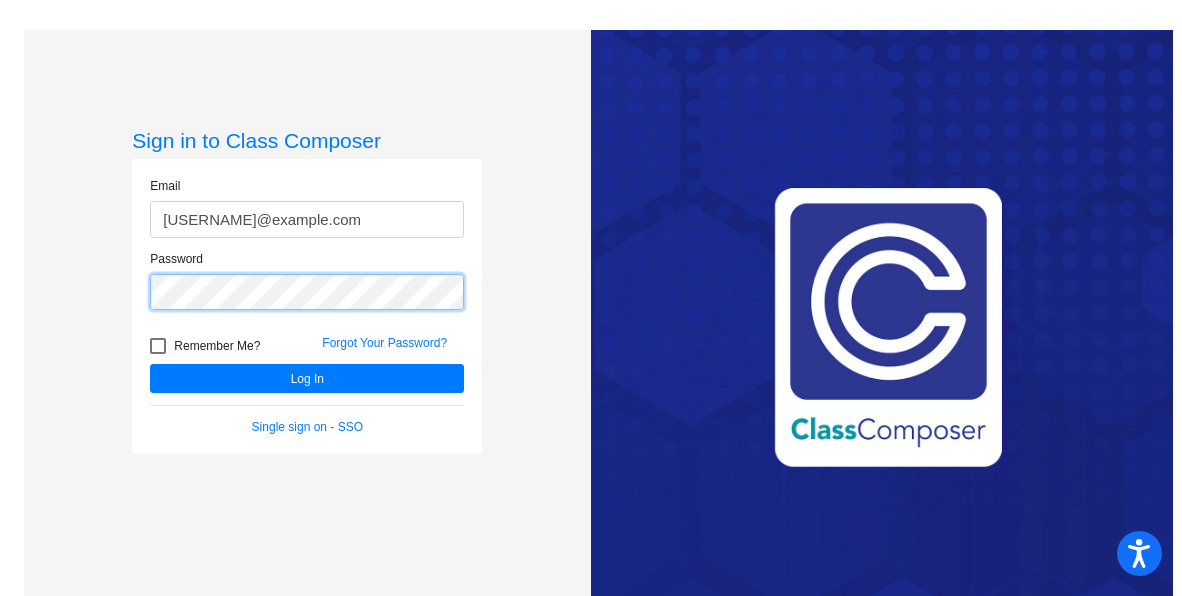 click on "Log In" 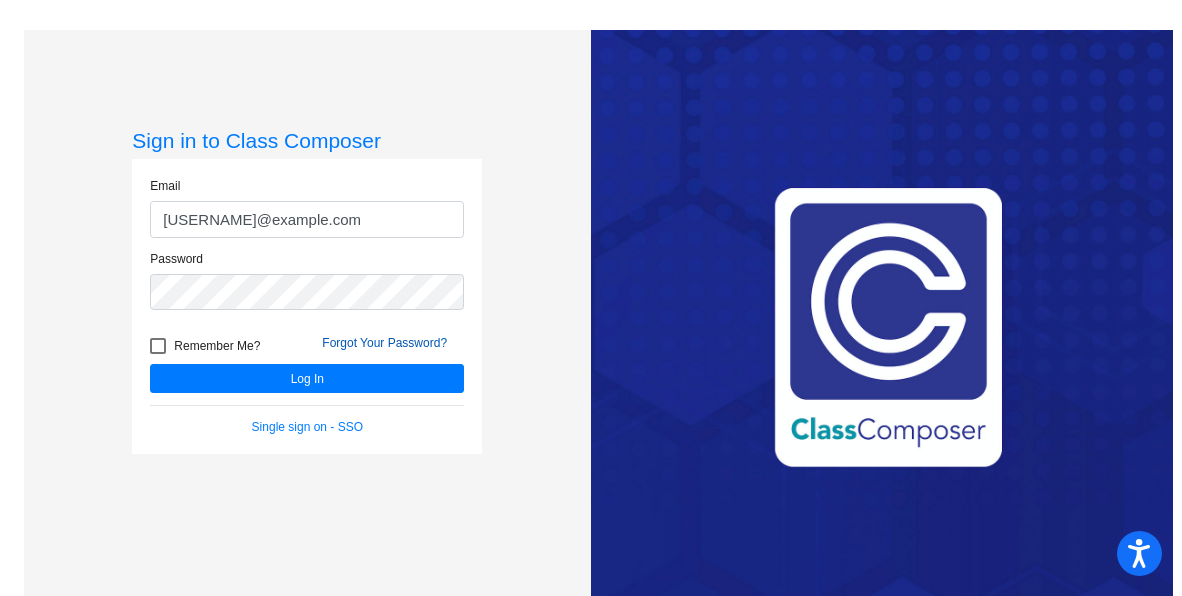 click on "Forgot Your Password?" 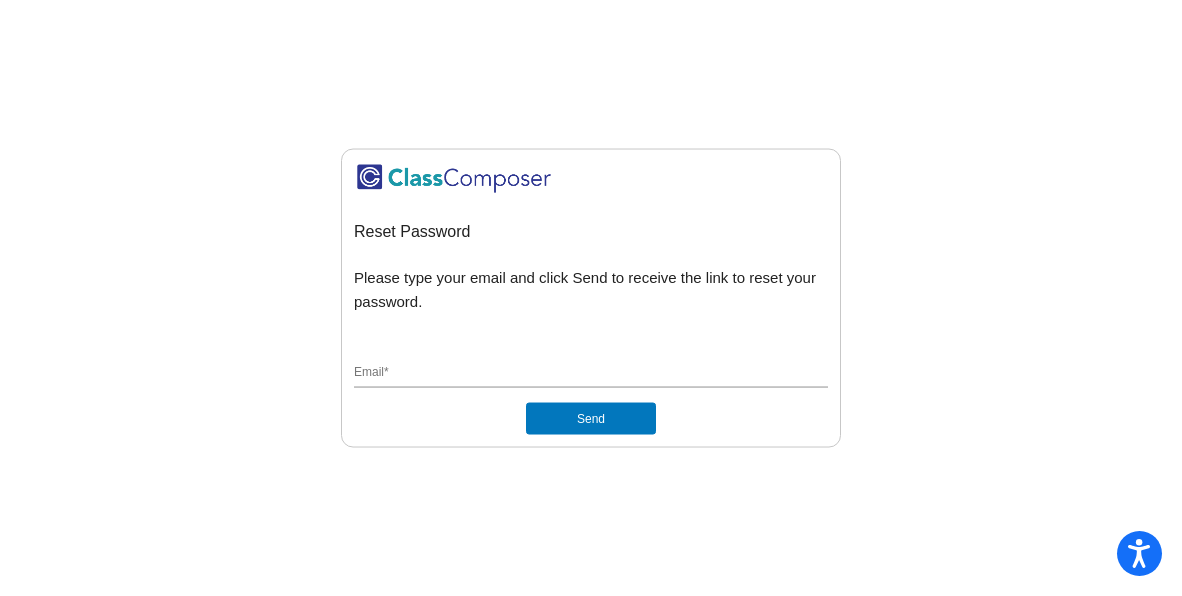 click on "Email  *" at bounding box center [591, 373] 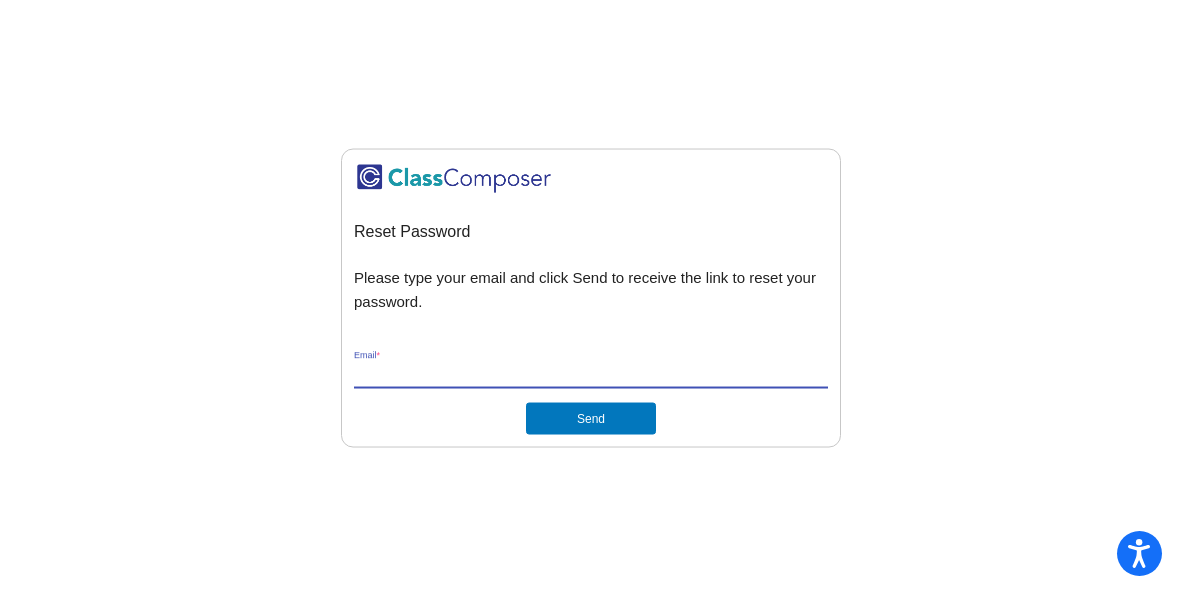 type on "[USERNAME]@example.com" 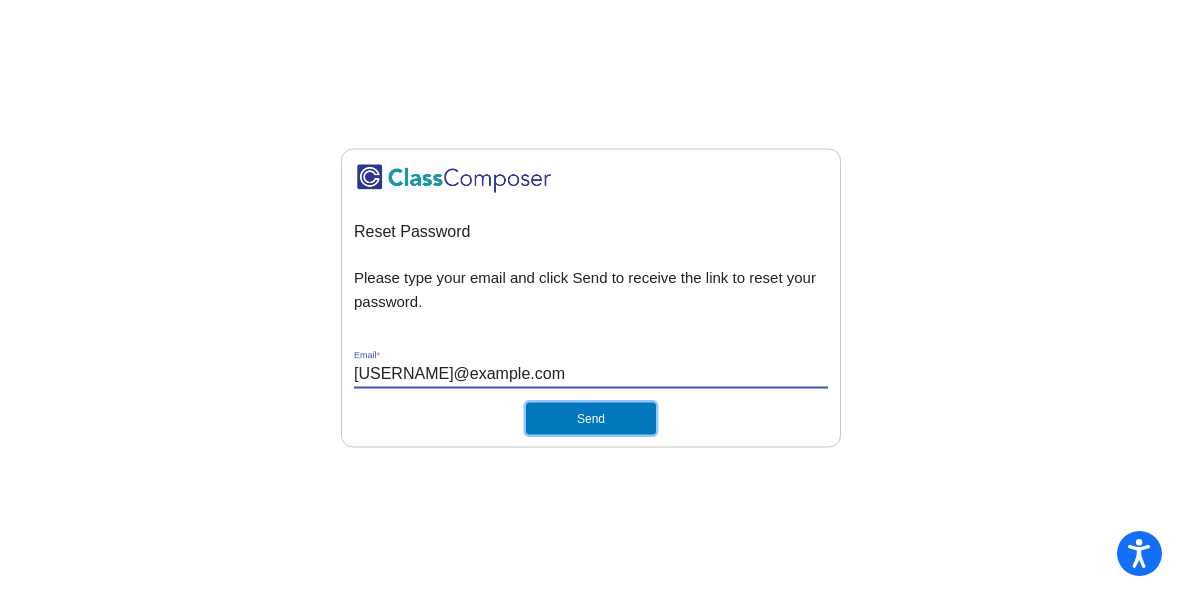 click on "Send" 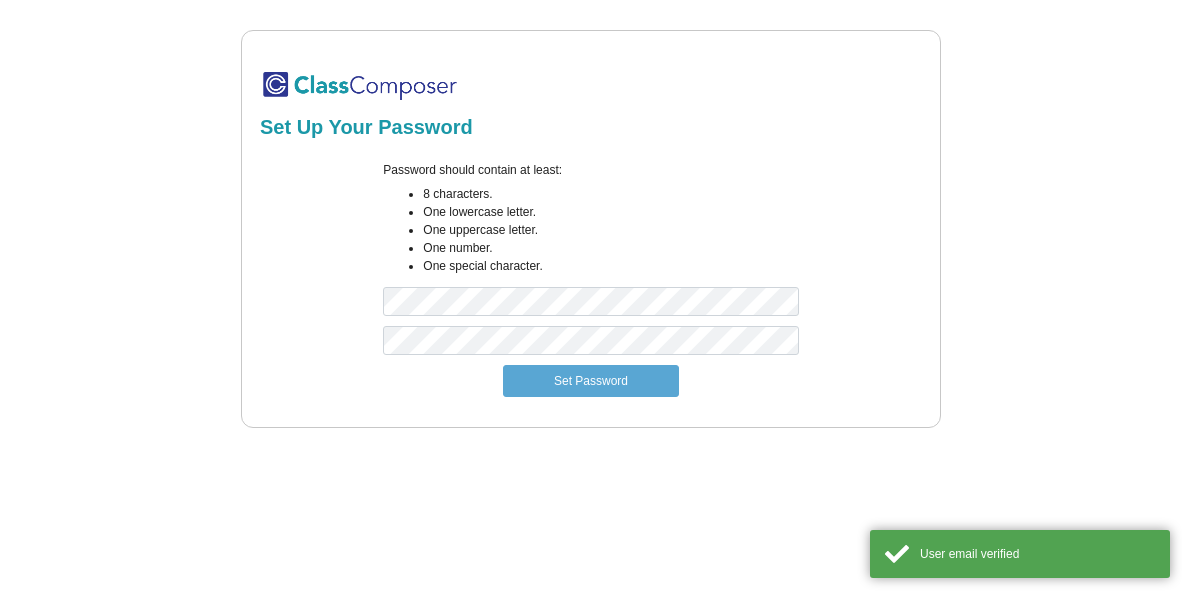 scroll, scrollTop: 0, scrollLeft: 0, axis: both 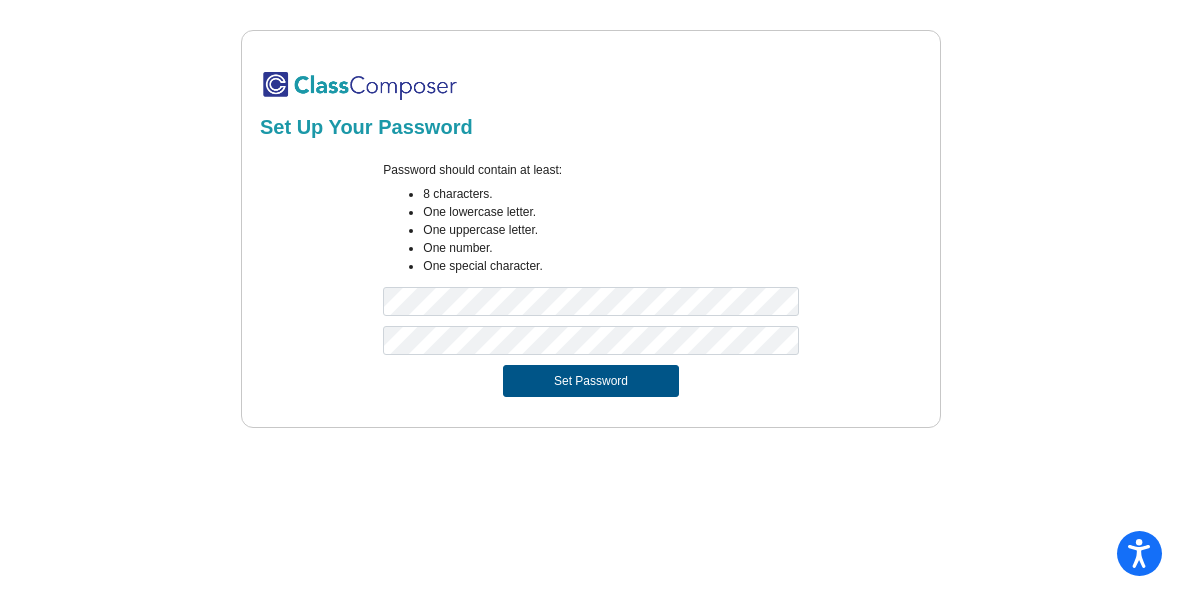 click on "Set Password" at bounding box center (591, 381) 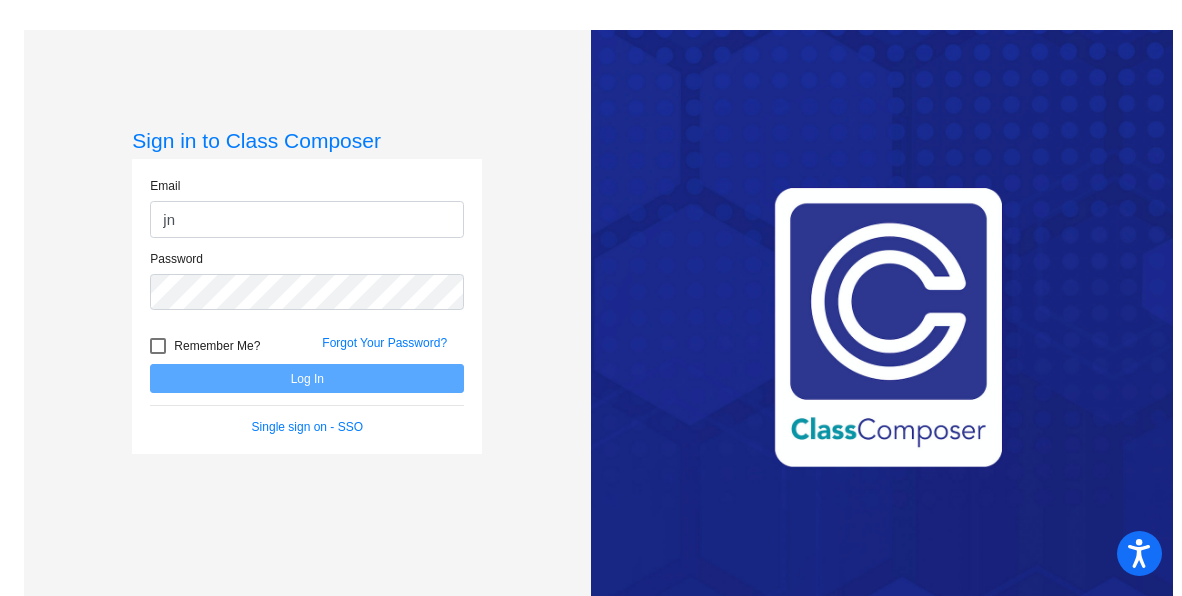 type on "[EMAIL]" 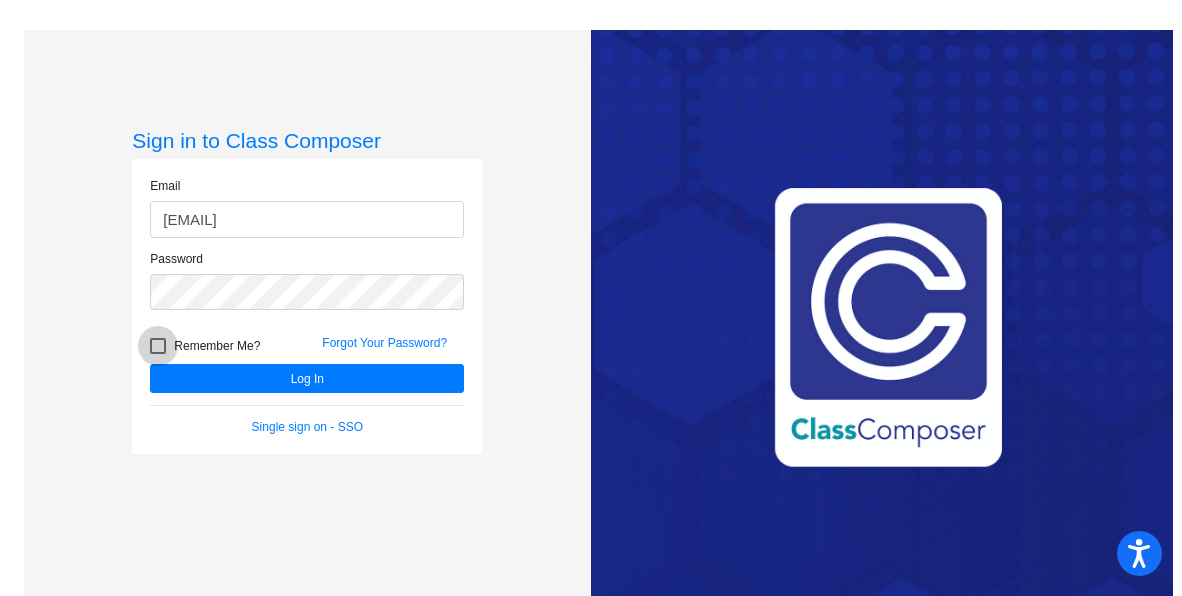 click at bounding box center [158, 346] 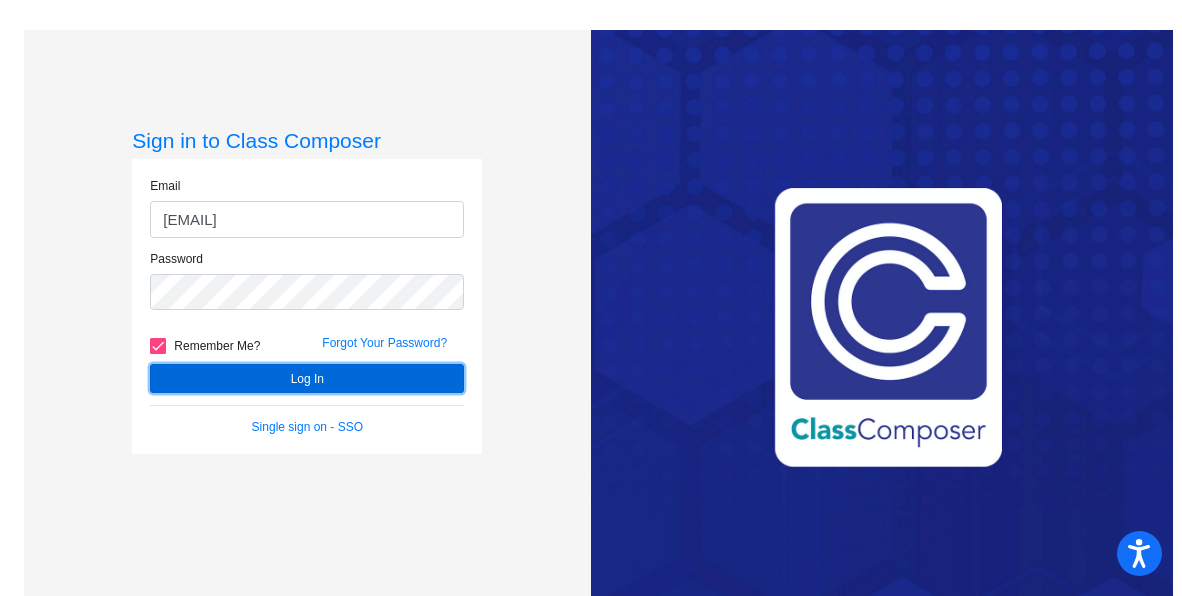 click on "Log In" 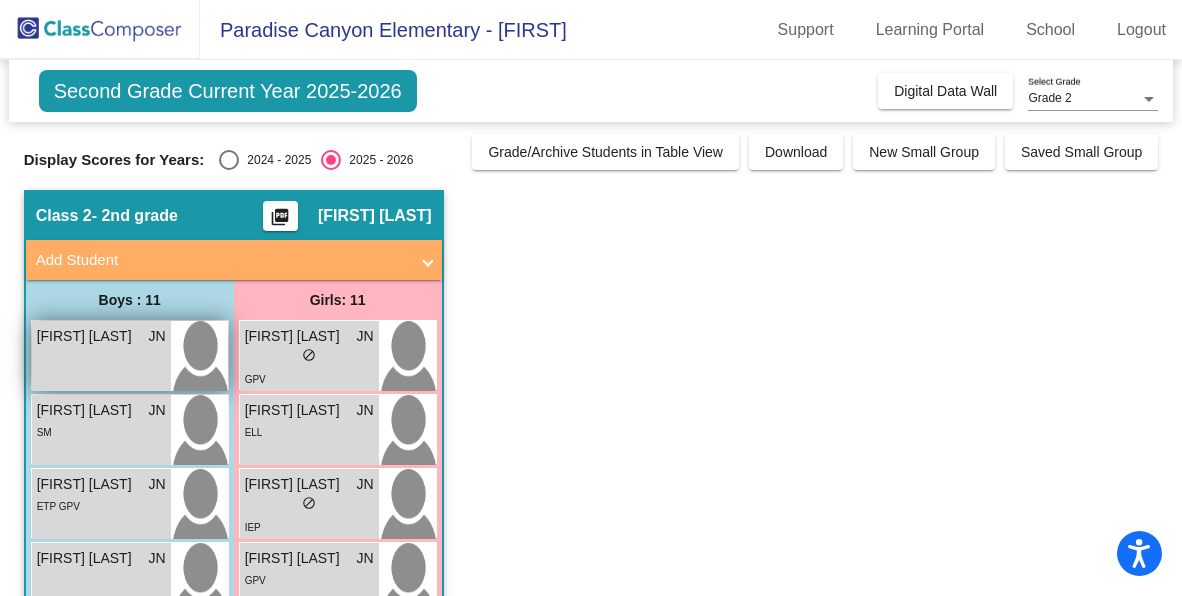 click on "[FIRST] [LAST] [INITIAL] lock do_not_disturb_alt" at bounding box center (101, 356) 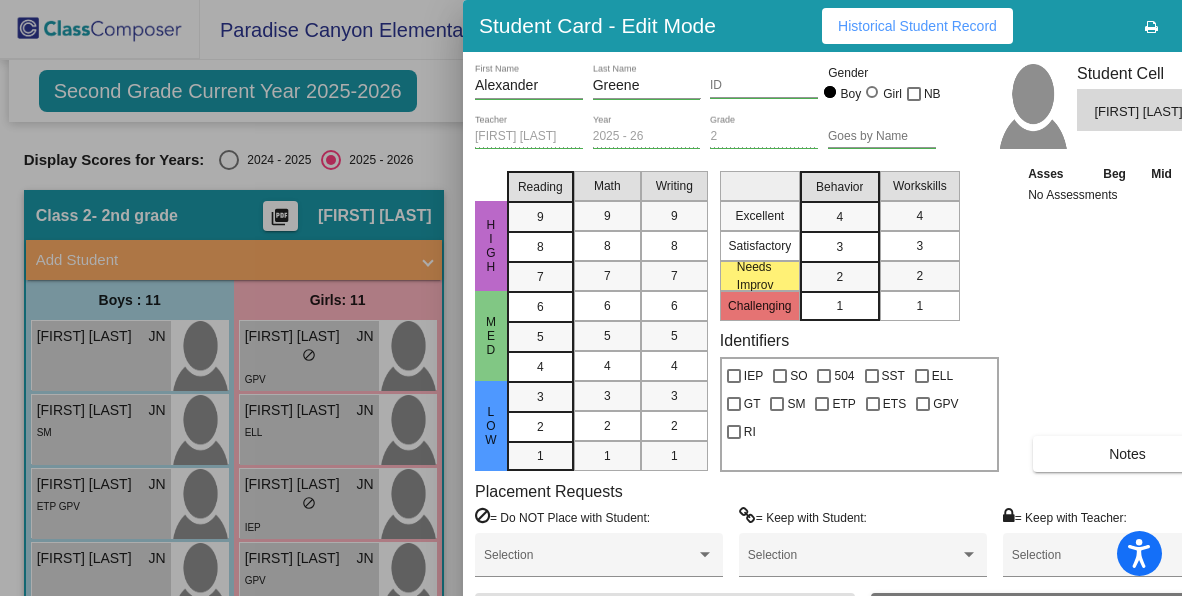 click at bounding box center [591, 298] 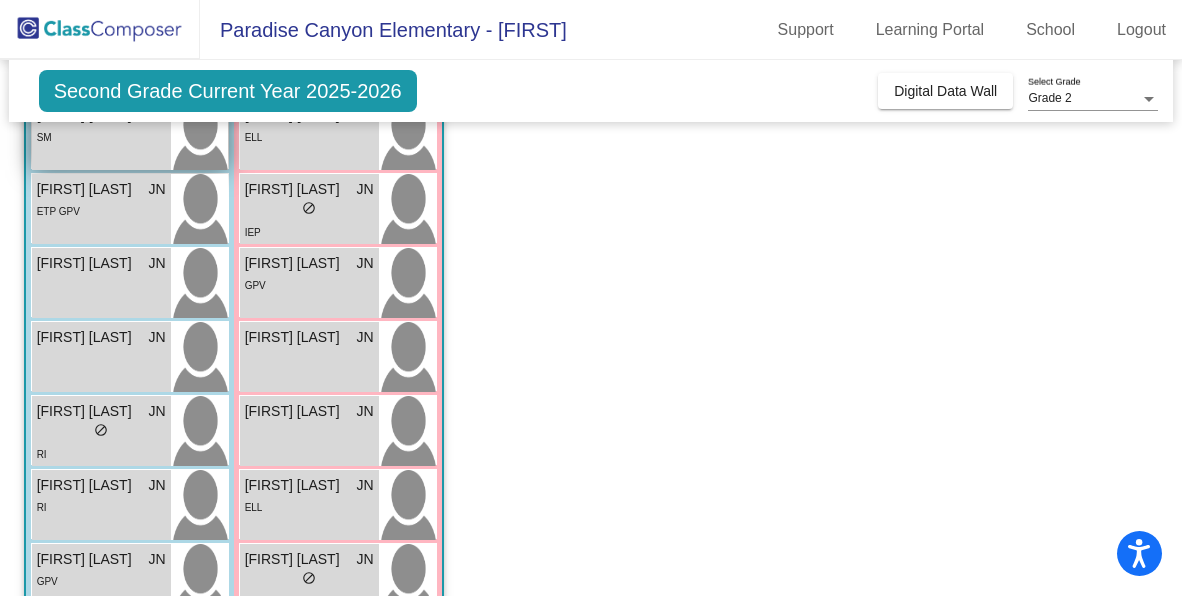 scroll, scrollTop: 296, scrollLeft: 0, axis: vertical 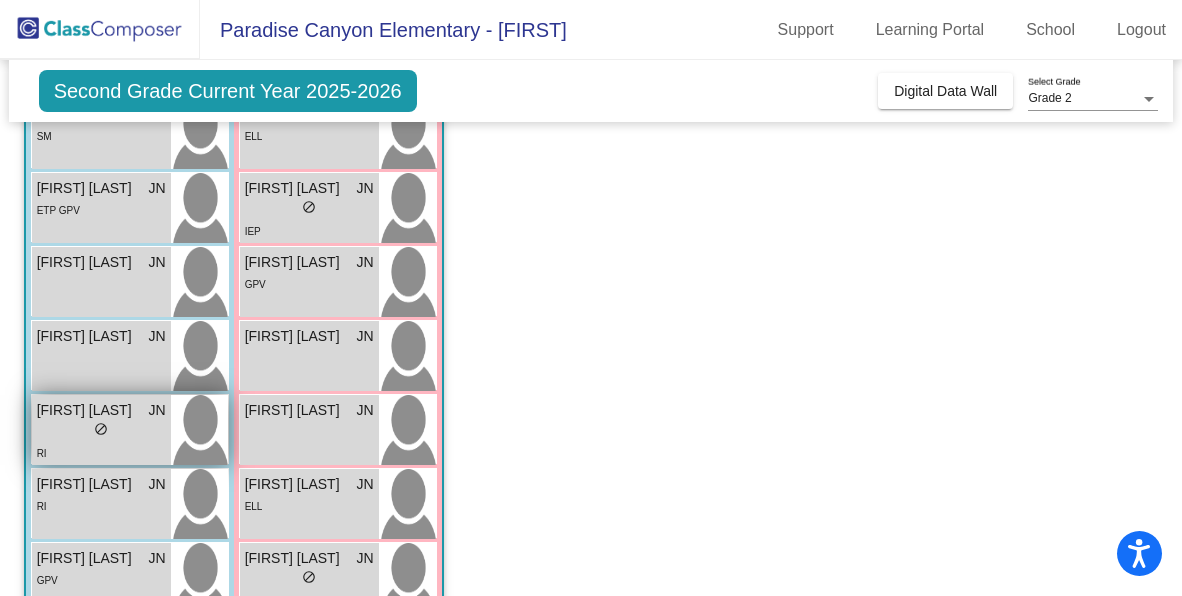 click on "[FIRST] [LAST]" at bounding box center (87, 410) 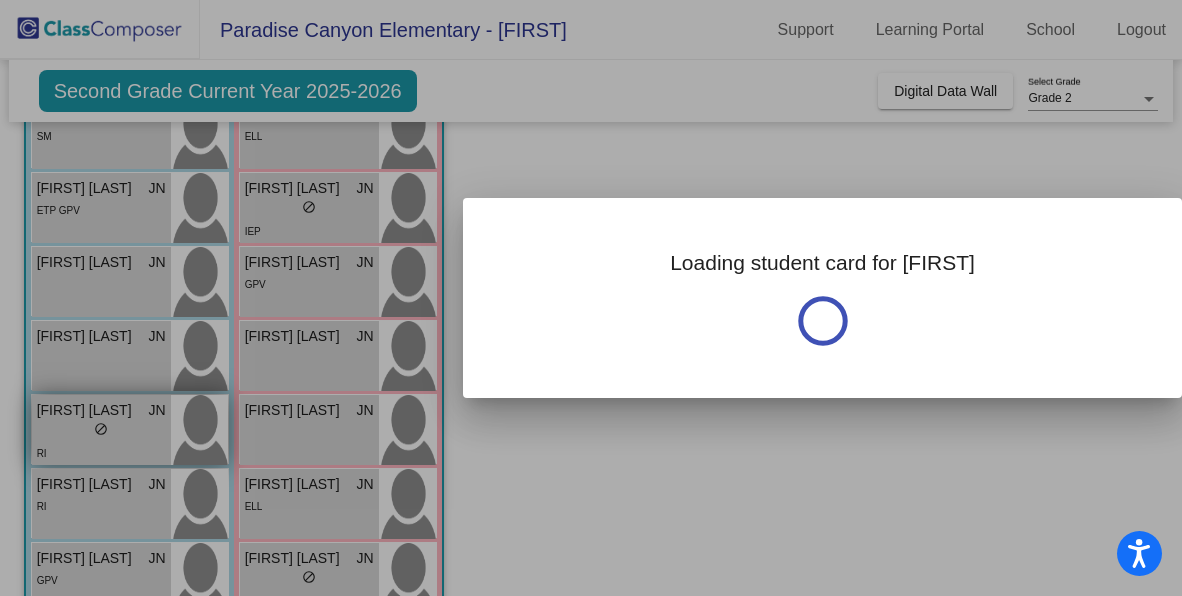 click at bounding box center [591, 298] 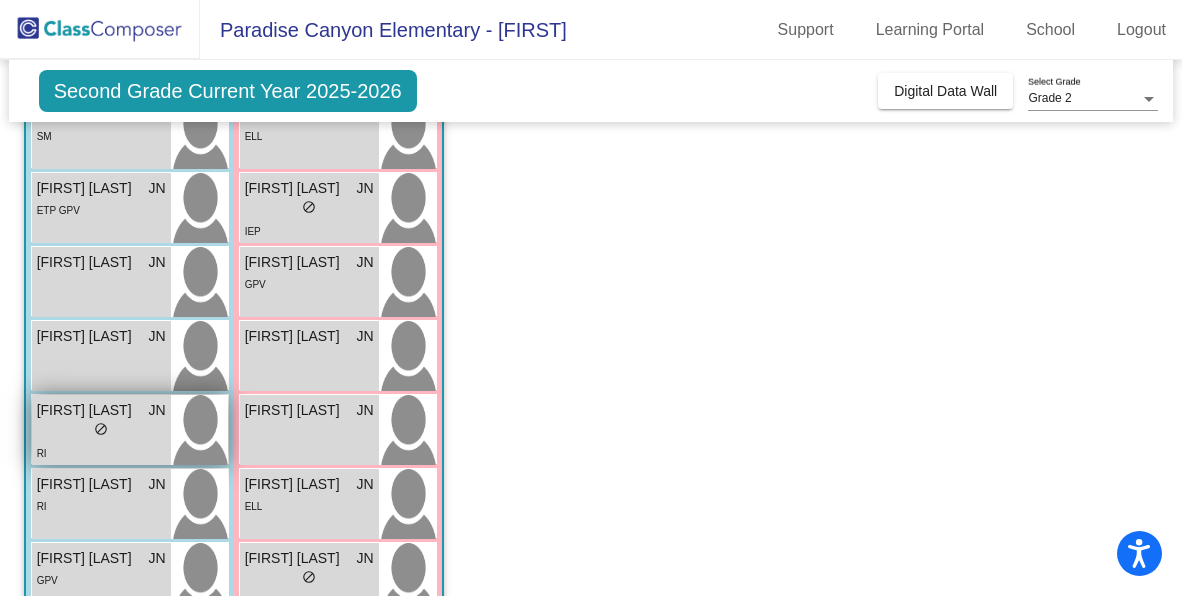click on "[FIRST] [LAST]" at bounding box center [87, 410] 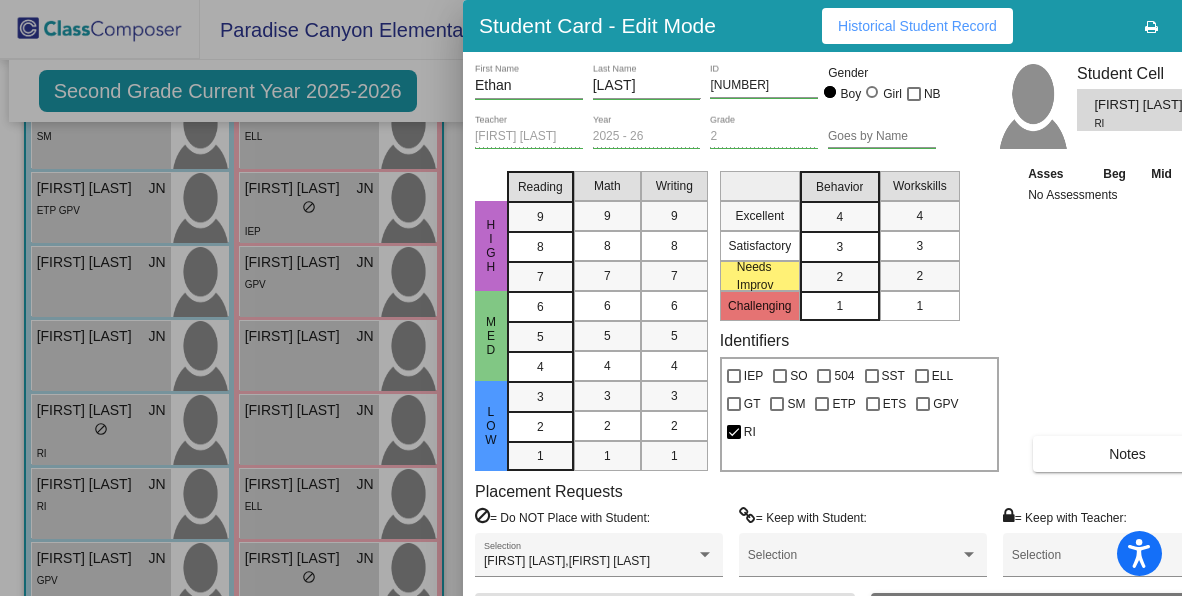 click at bounding box center [591, 298] 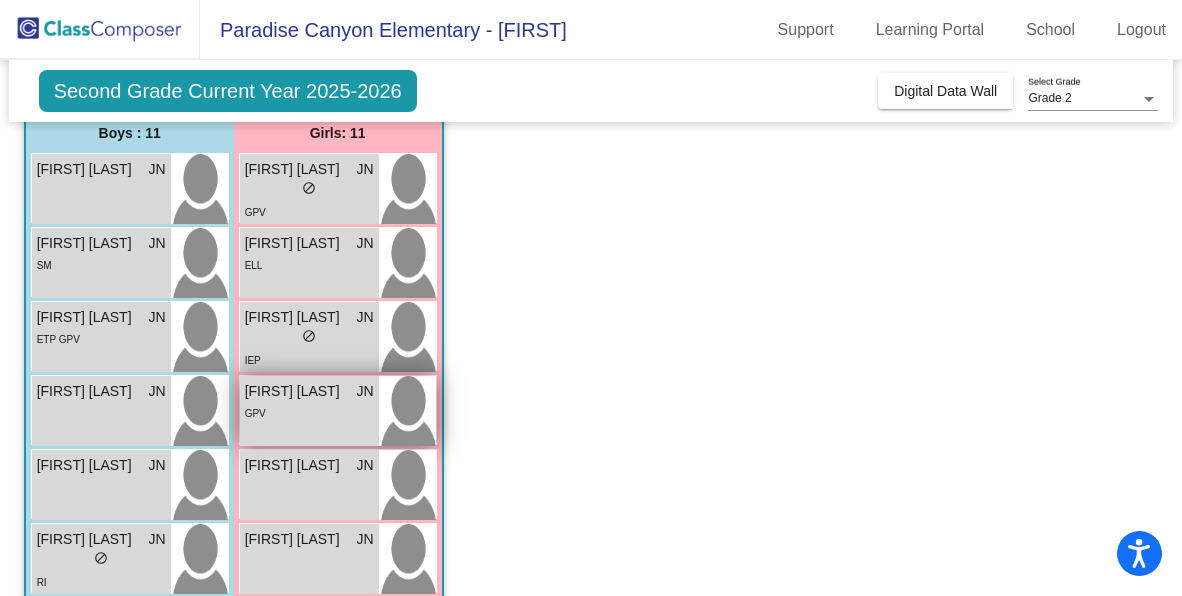 scroll, scrollTop: 164, scrollLeft: 0, axis: vertical 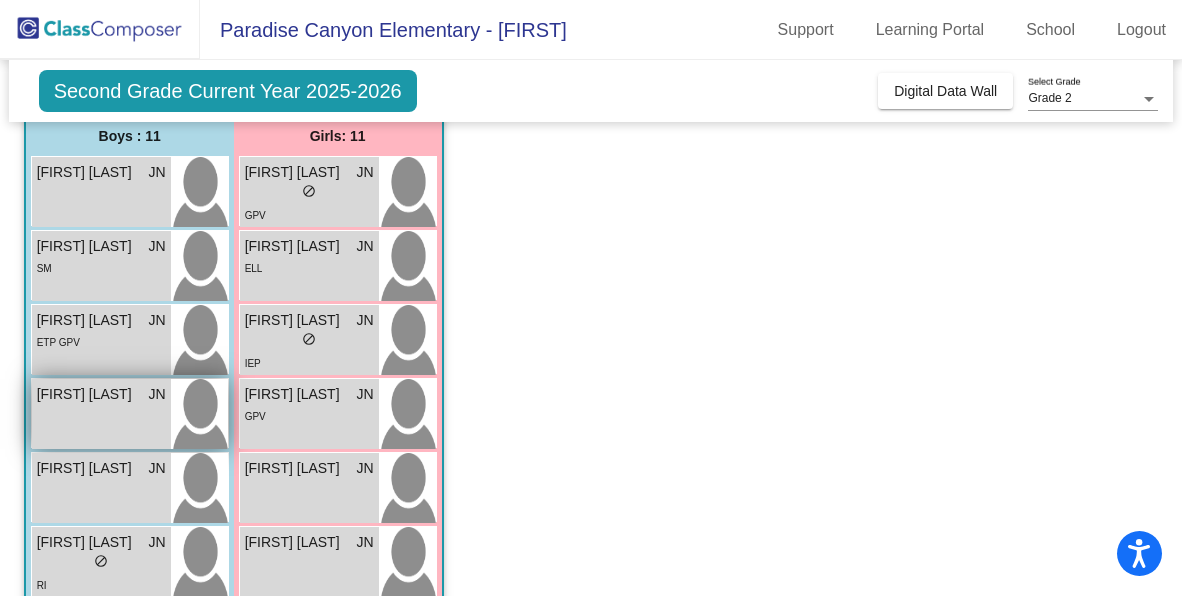 click on "[FIRST] [LAST]" at bounding box center (87, 394) 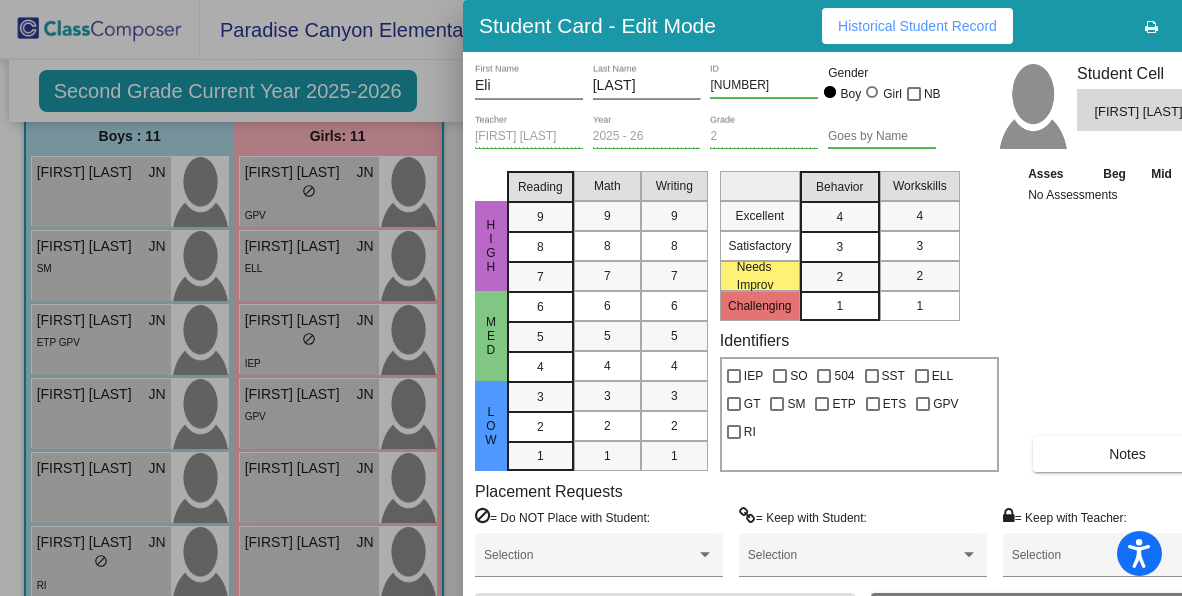 click at bounding box center [591, 298] 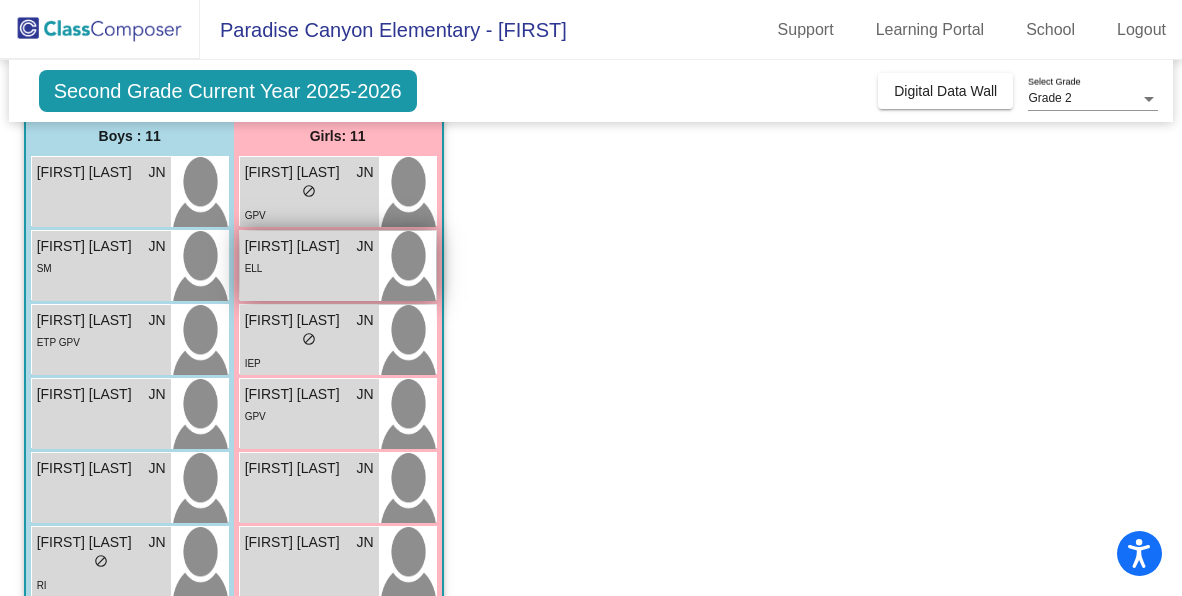 click on "[FIRST] [LAST]" at bounding box center [295, 246] 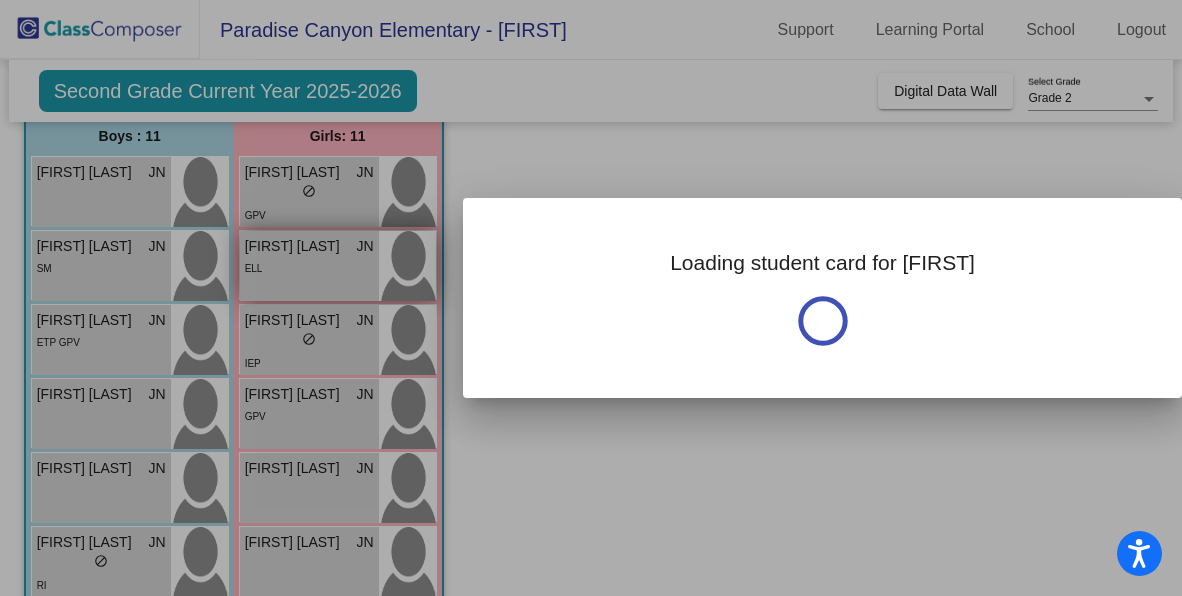 click at bounding box center (591, 298) 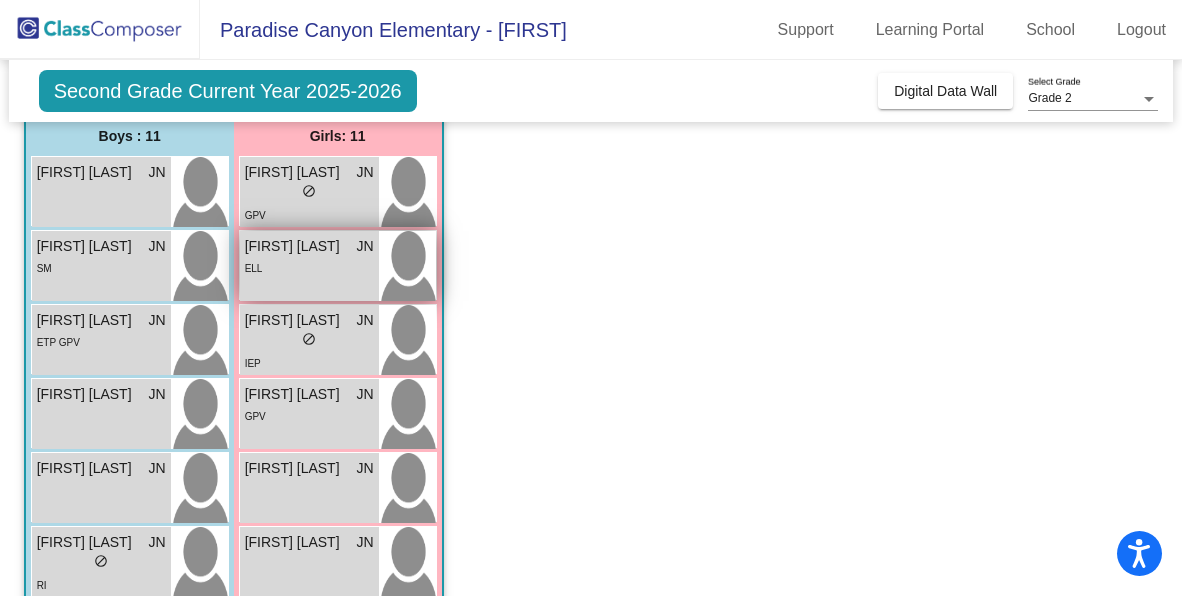 click on "[FIRST] [LAST]" at bounding box center (295, 246) 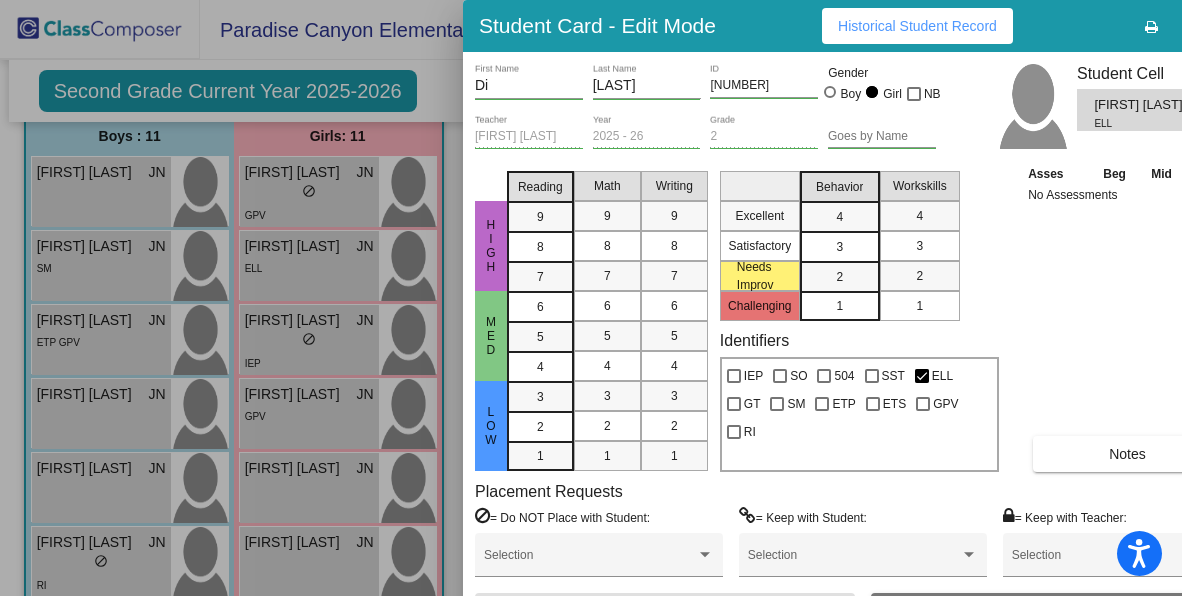 click at bounding box center [591, 298] 